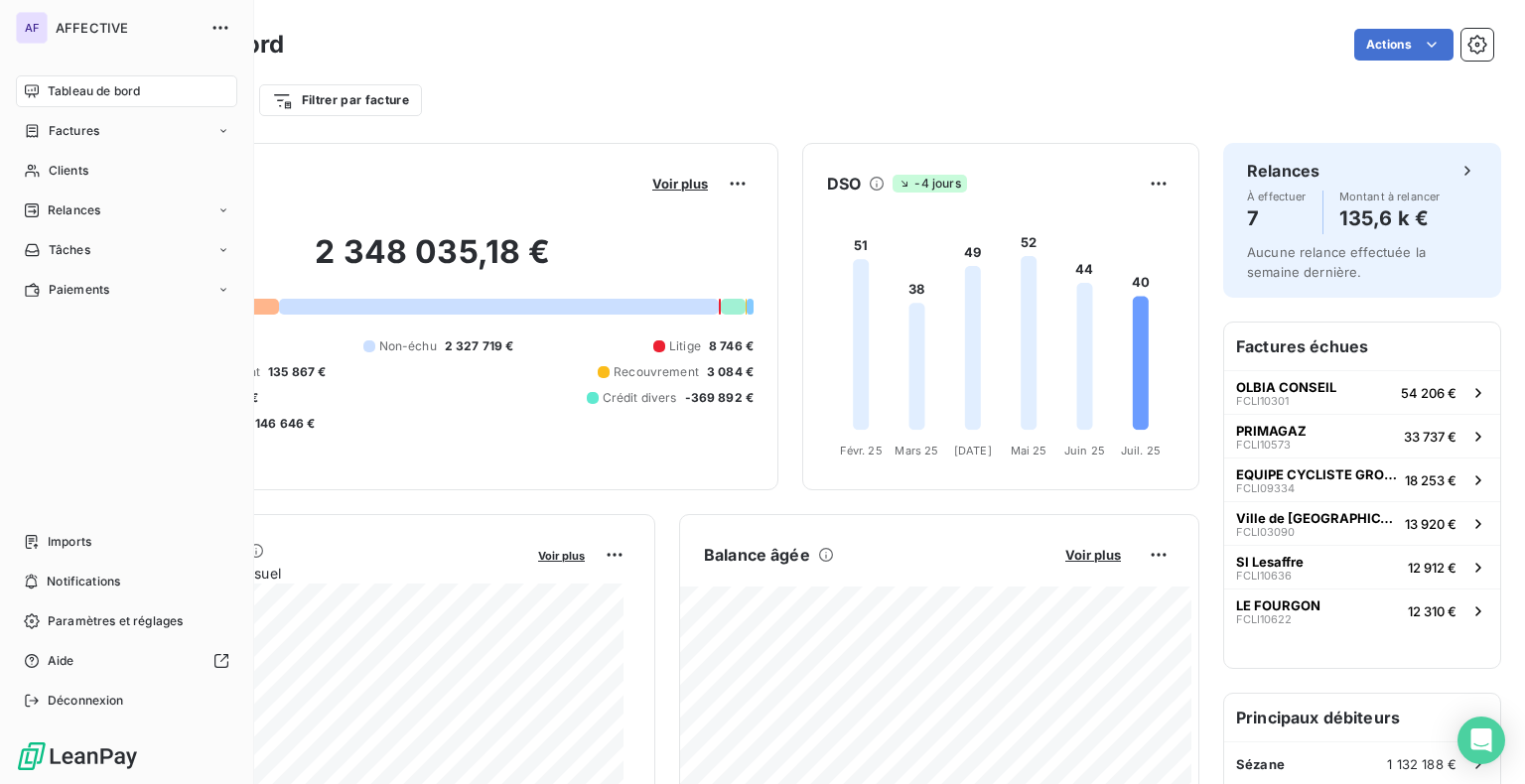 scroll, scrollTop: 0, scrollLeft: 0, axis: both 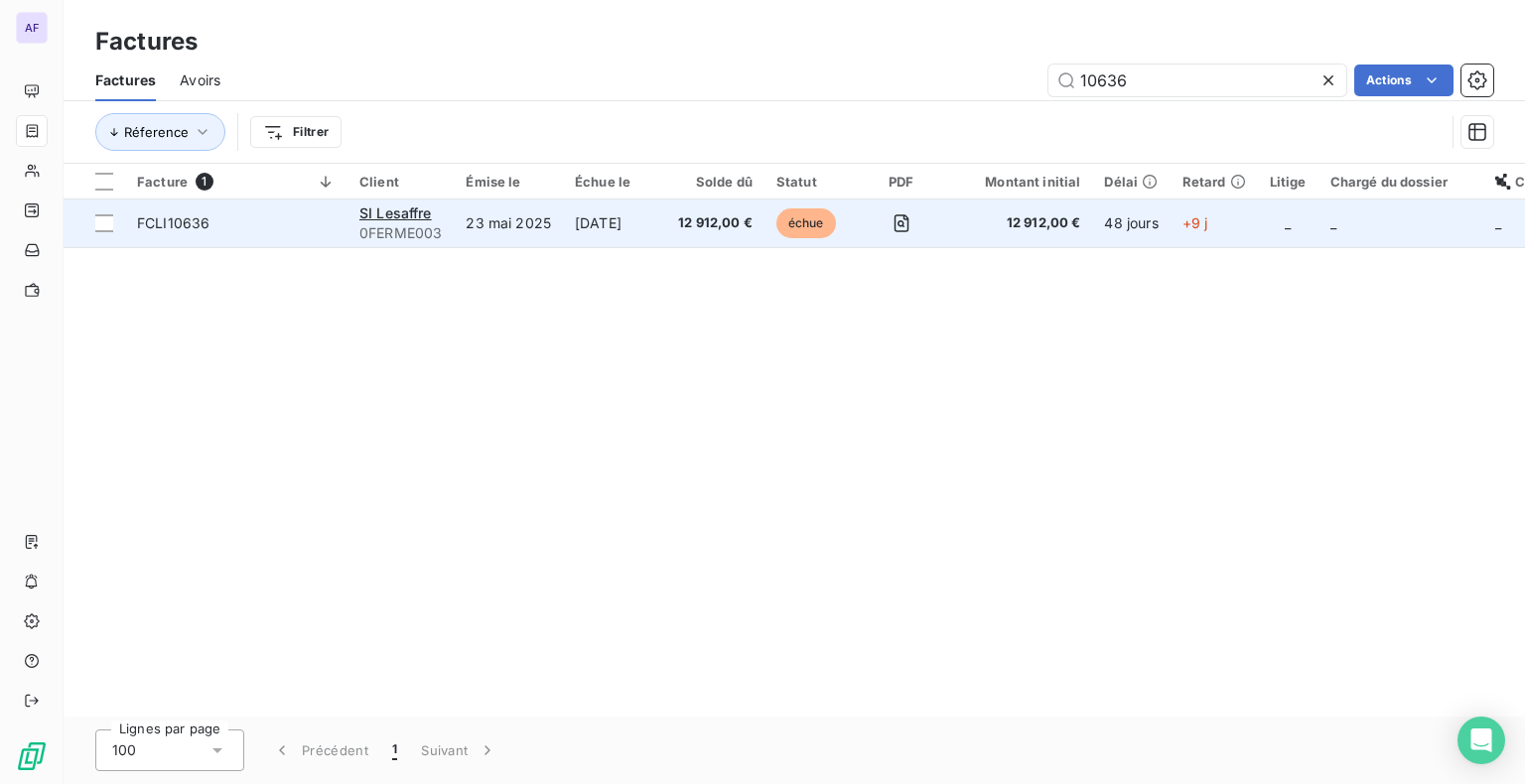 type on "10636" 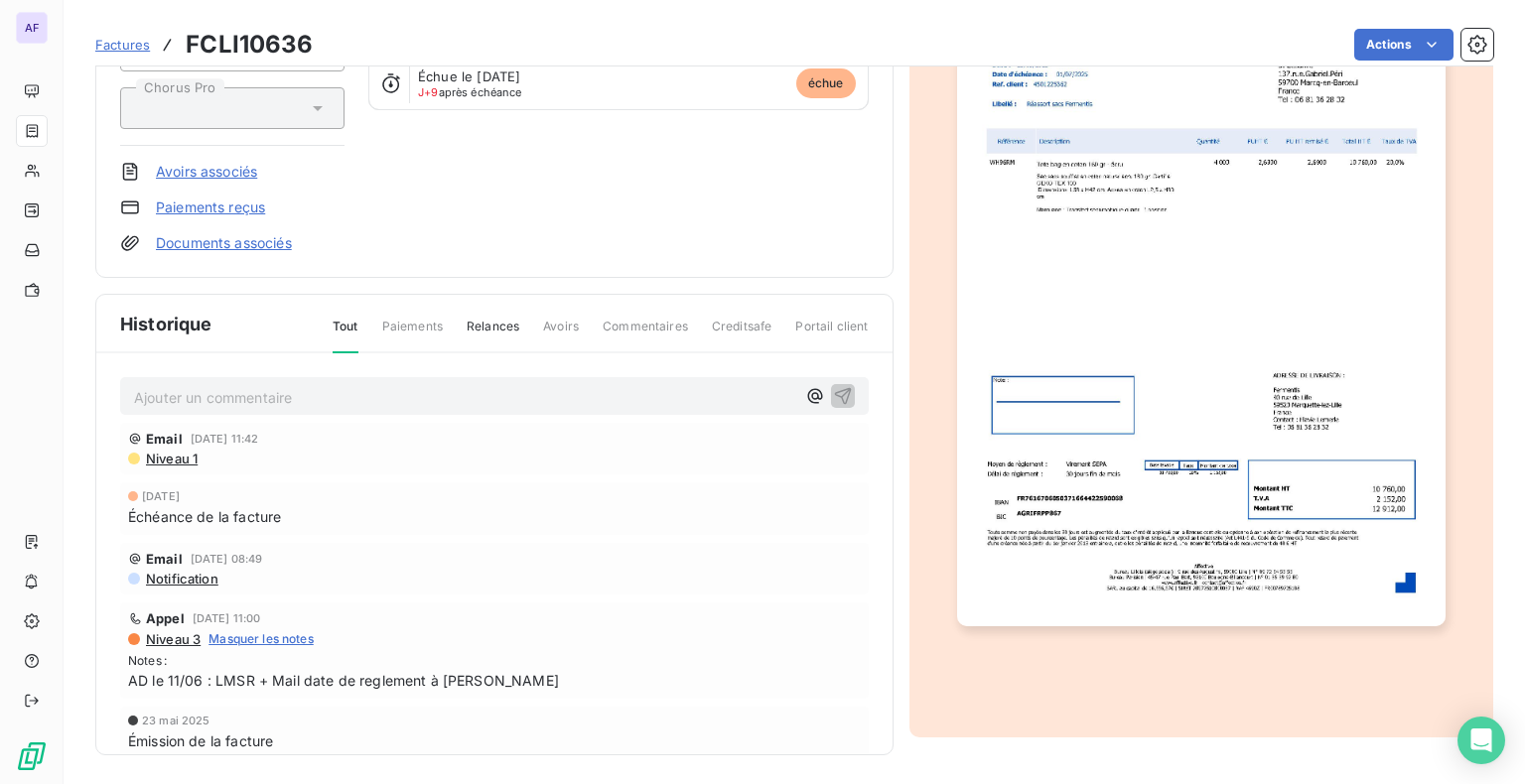 scroll, scrollTop: 0, scrollLeft: 0, axis: both 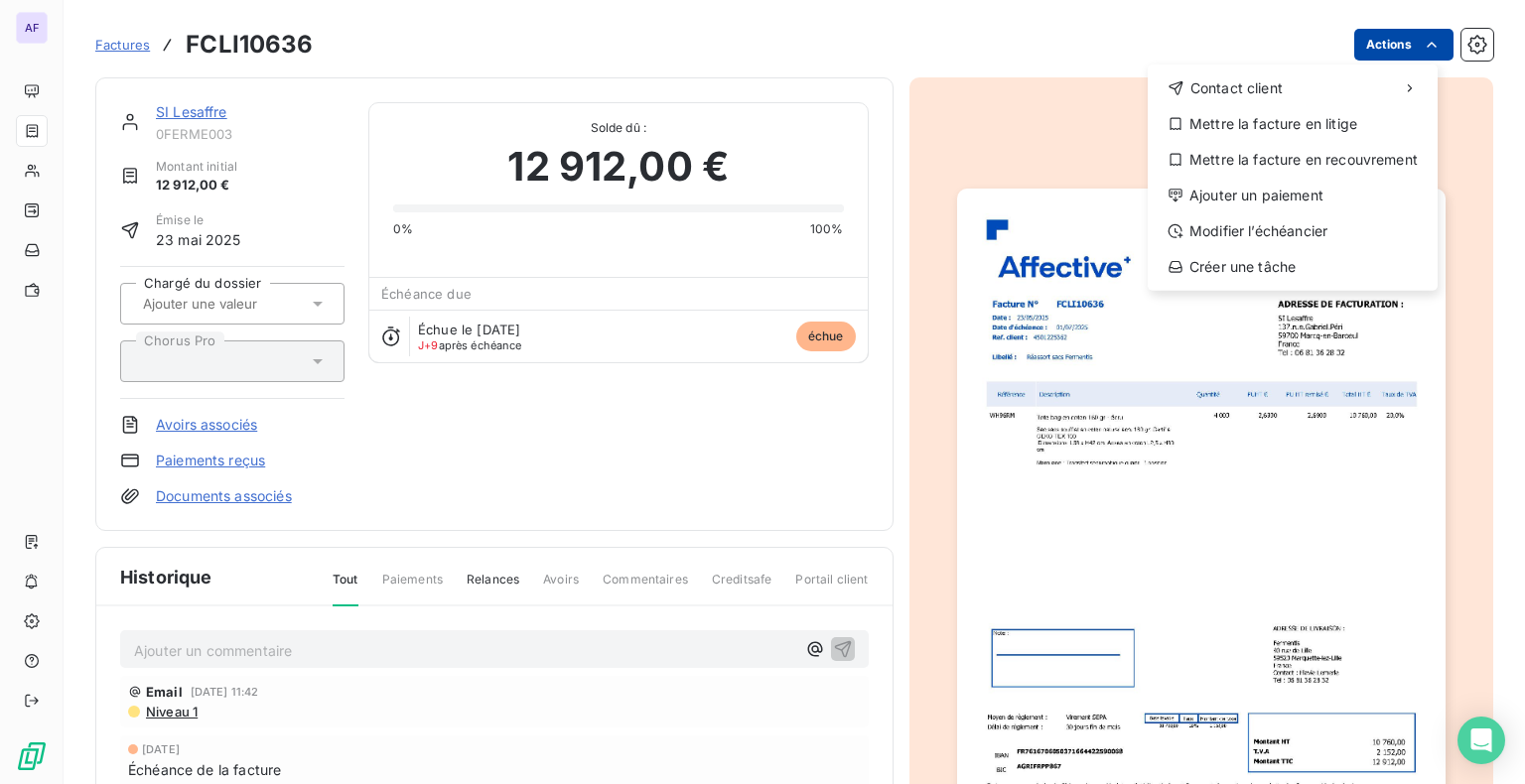 click on "AF Factures FCLI10636 Actions Contact client Mettre la facture en litige Mettre la facture en recouvrement Ajouter un paiement Modifier l’échéancier Créer une tâche SI Lesaffre 0FERME003 Montant initial 12 912,00 € Émise le [DATE] Chargé du dossier  Chorus Pro Avoirs associés Paiements reçus Documents associés Solde dû : 12 912,00 € 0% 100% Échéance due Échue le [DATE] J+9  après échéance échue Historique Tout Paiements Relances Avoirs Commentaires Creditsafe Portail client Ajouter un commentaire ﻿ Email [DATE] 11:42 Niveau 1 [DATE] Échéance de la facture Email [DATE] 08:49 Notification Appel [DATE] 11:00 Niveau 3 Masquer les notes Notes : AD le 11/06 : LMSR + Mail date de reglement à [PERSON_NAME] [DATE] Émission de la facture" at bounding box center (762, 392) 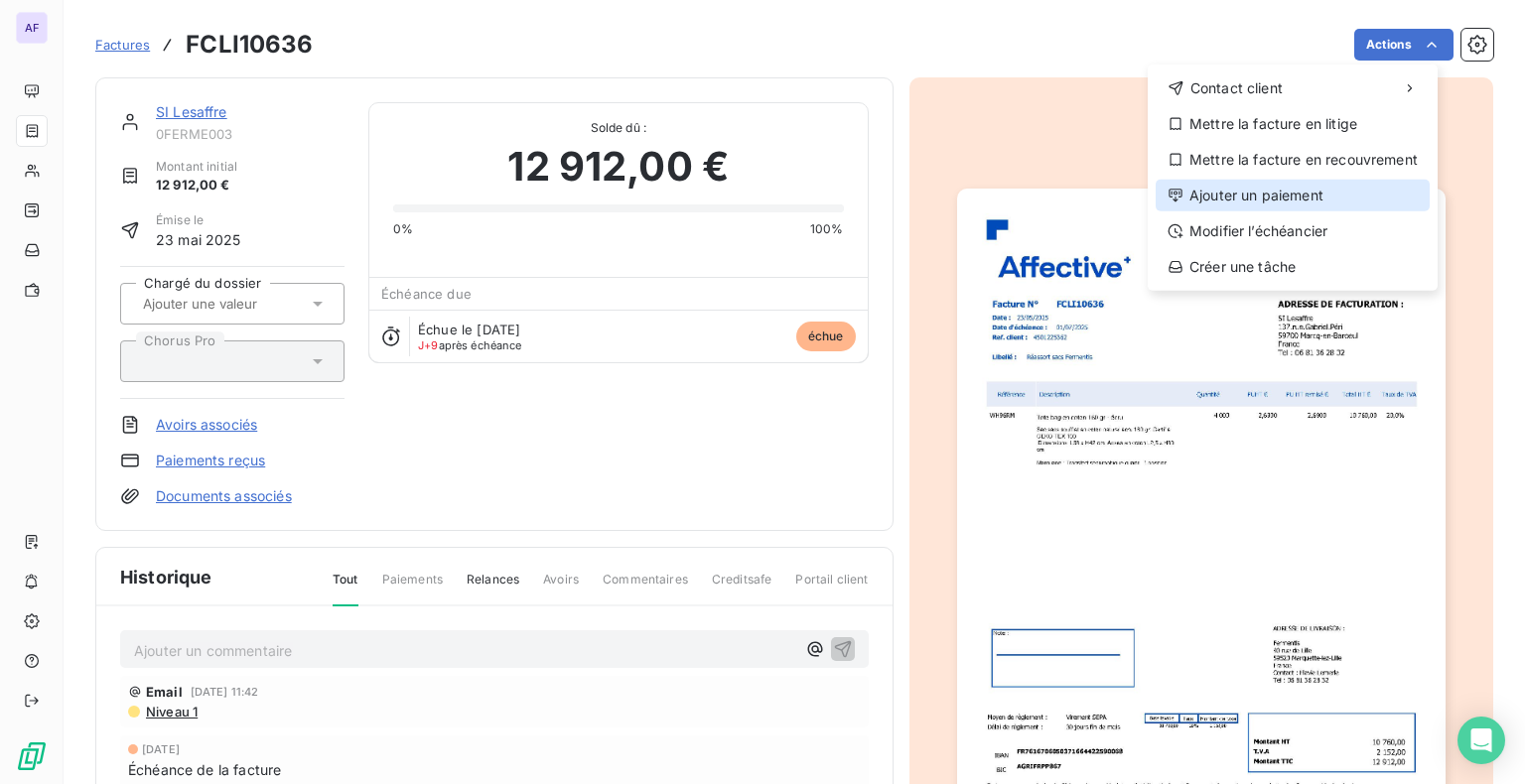 click on "Ajouter un paiement" at bounding box center (1293, 196) 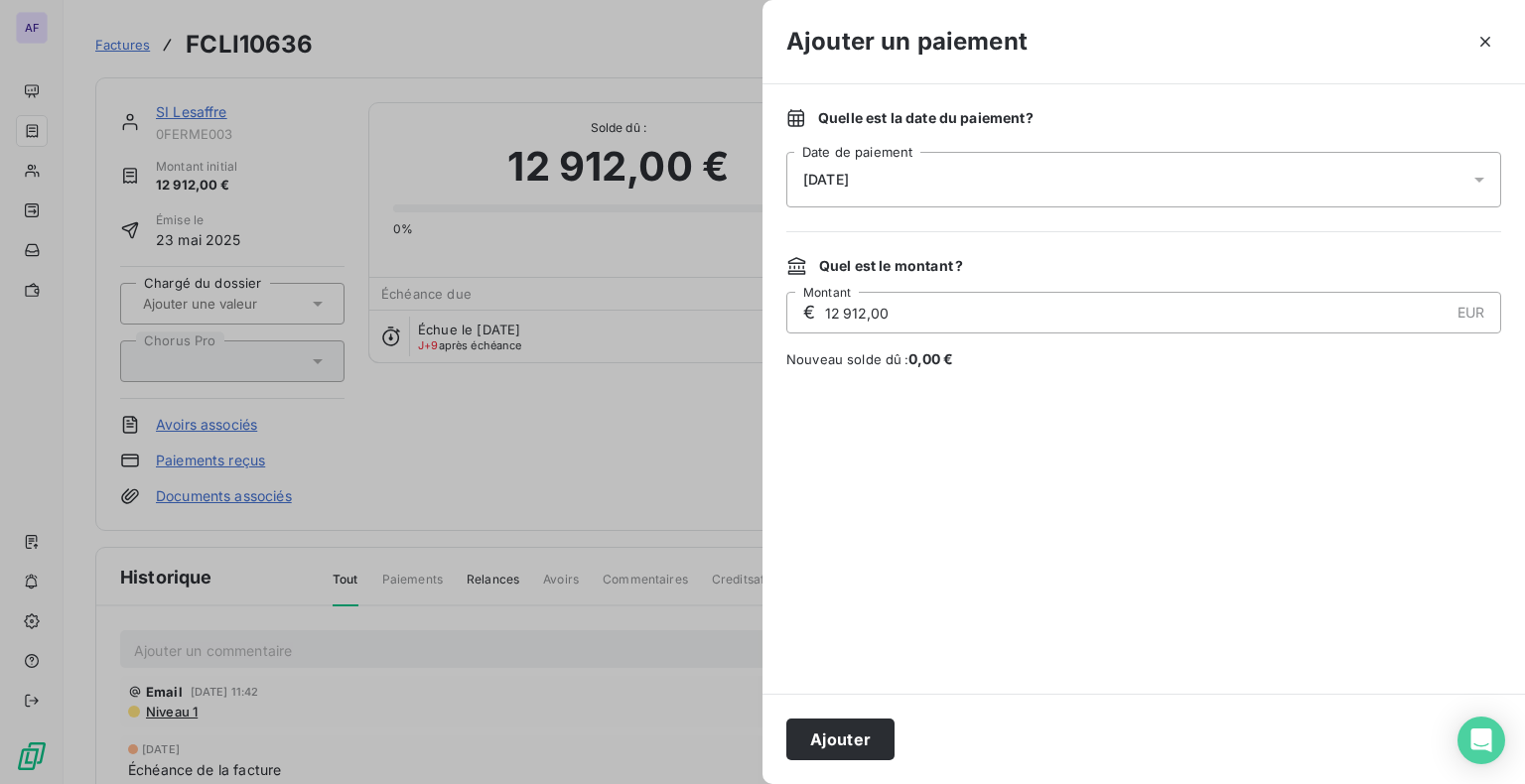 click on "[DATE]" at bounding box center (1144, 180) 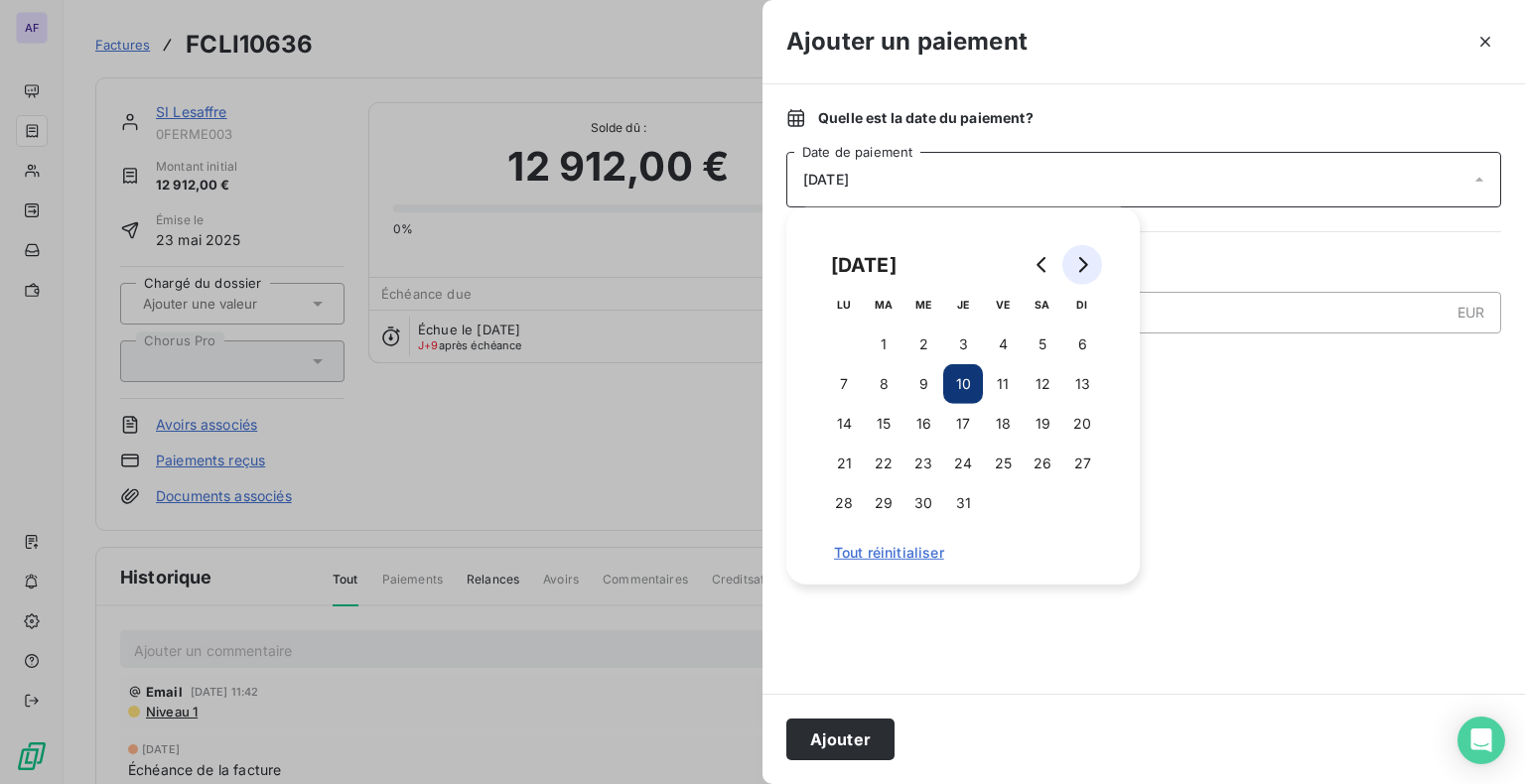 click at bounding box center [1082, 265] 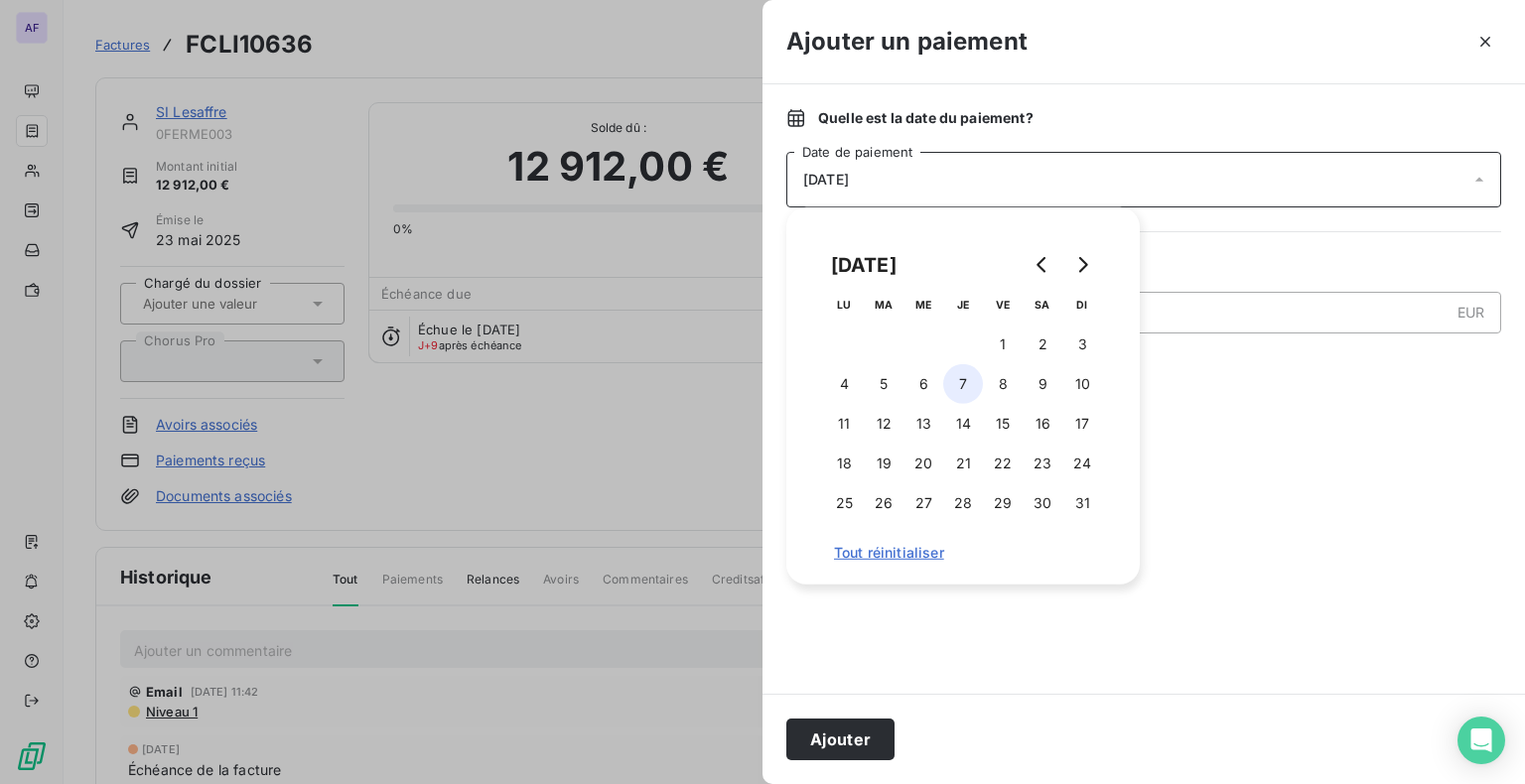 click on "7" at bounding box center [963, 384] 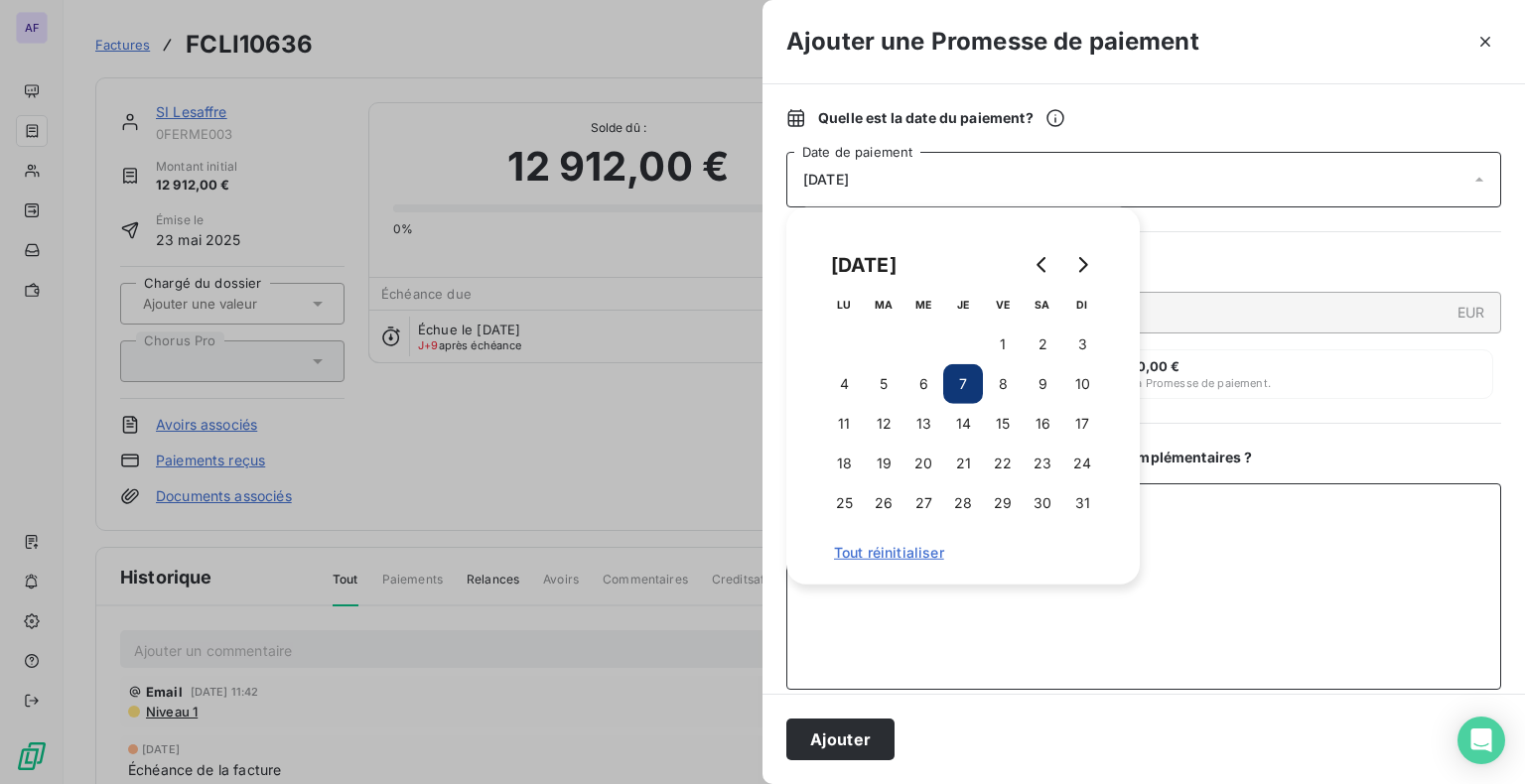 click on "Ajouter un commentaire   ( facultatif )" at bounding box center [1144, 587] 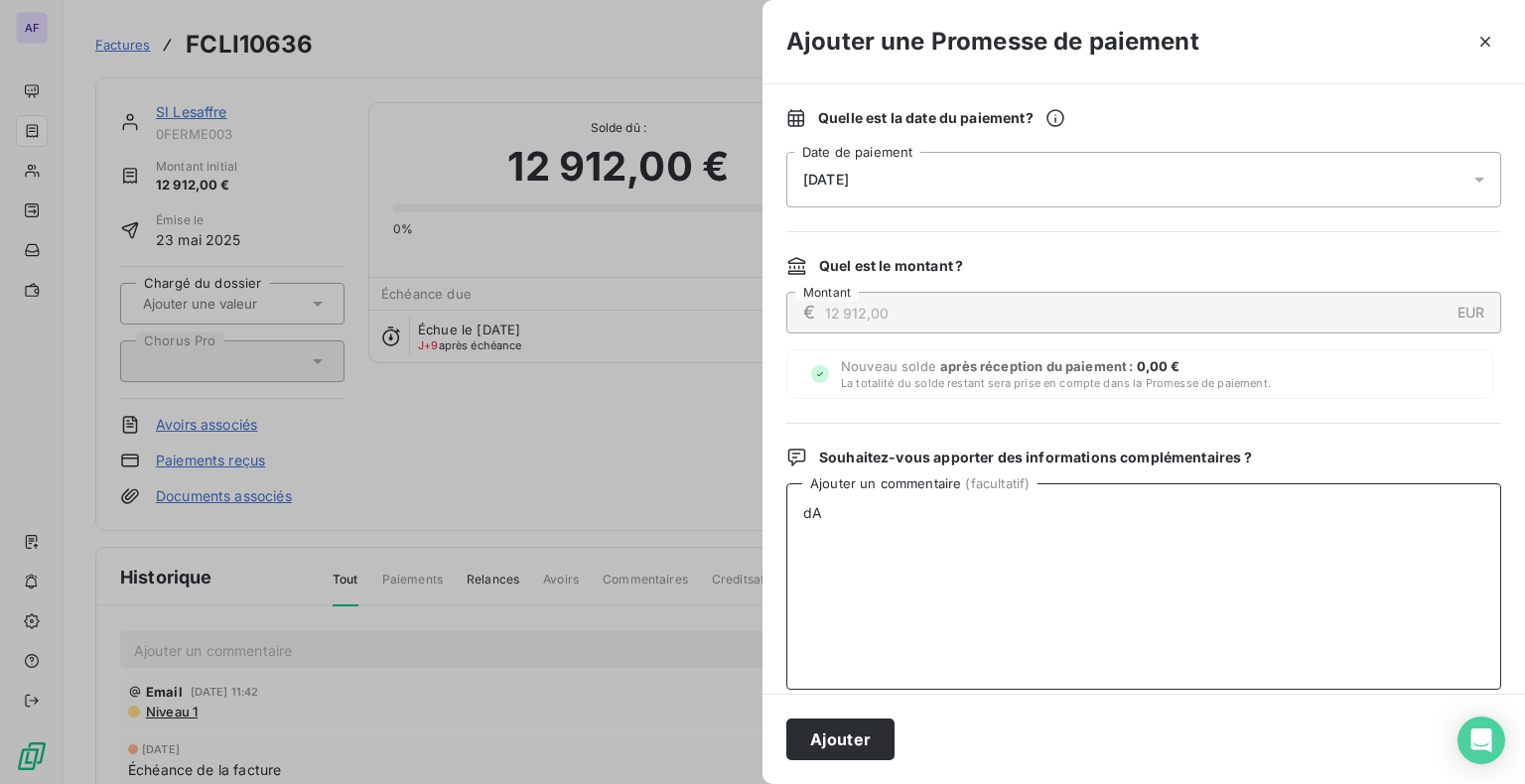 type on "d" 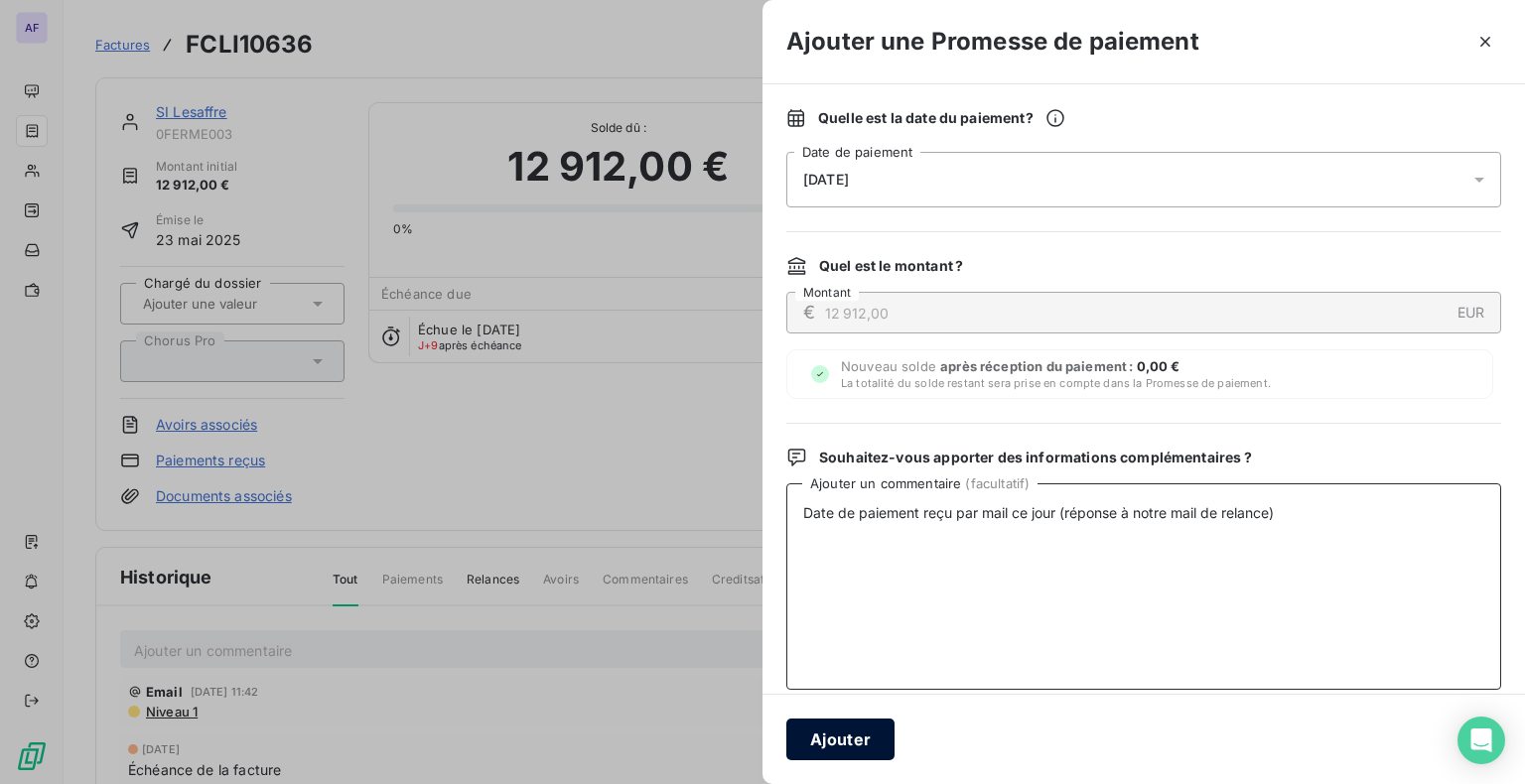 type on "Date de paiement reçu par mail ce jour (réponse à notre mail de relance)" 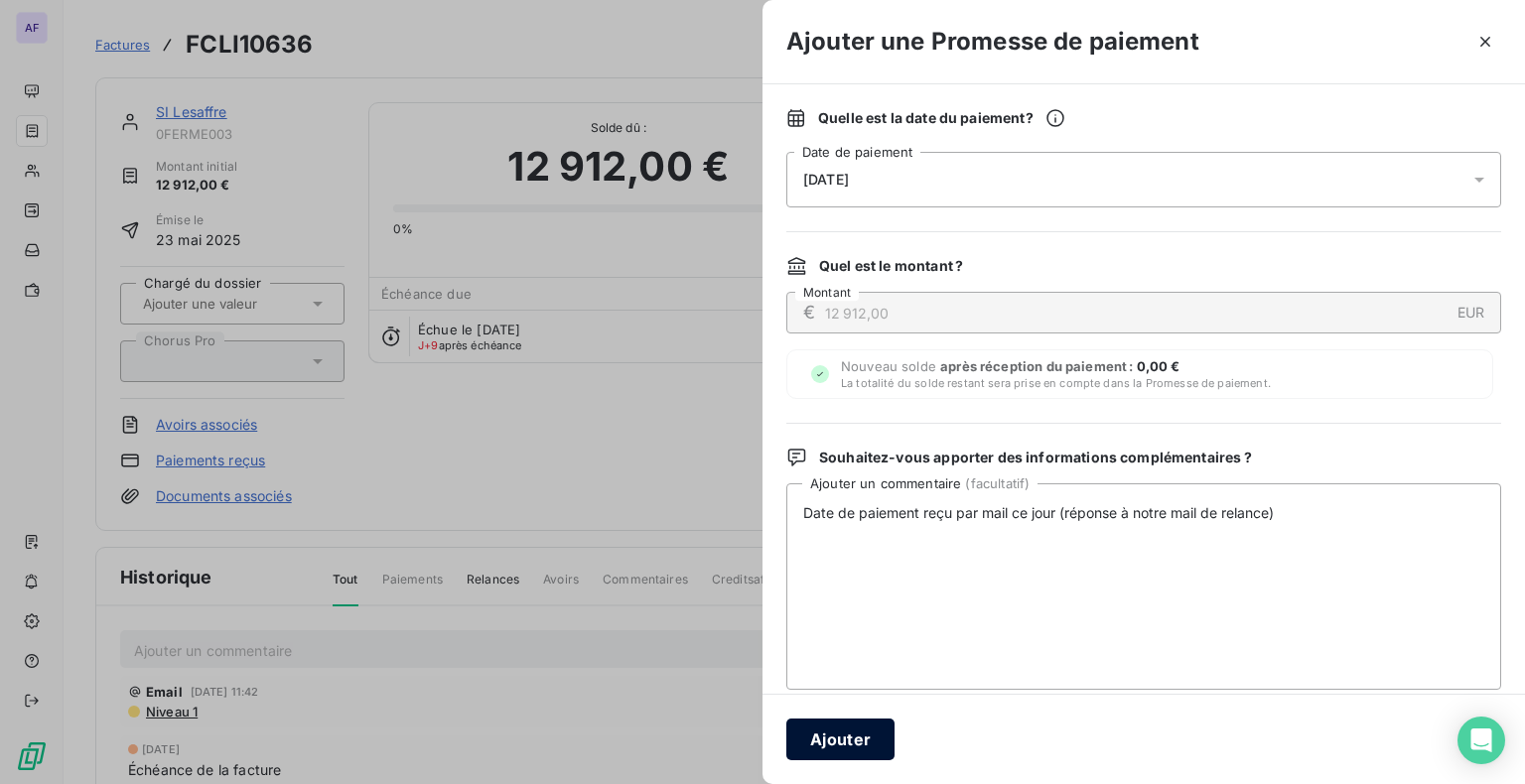 click on "Ajouter" at bounding box center [840, 739] 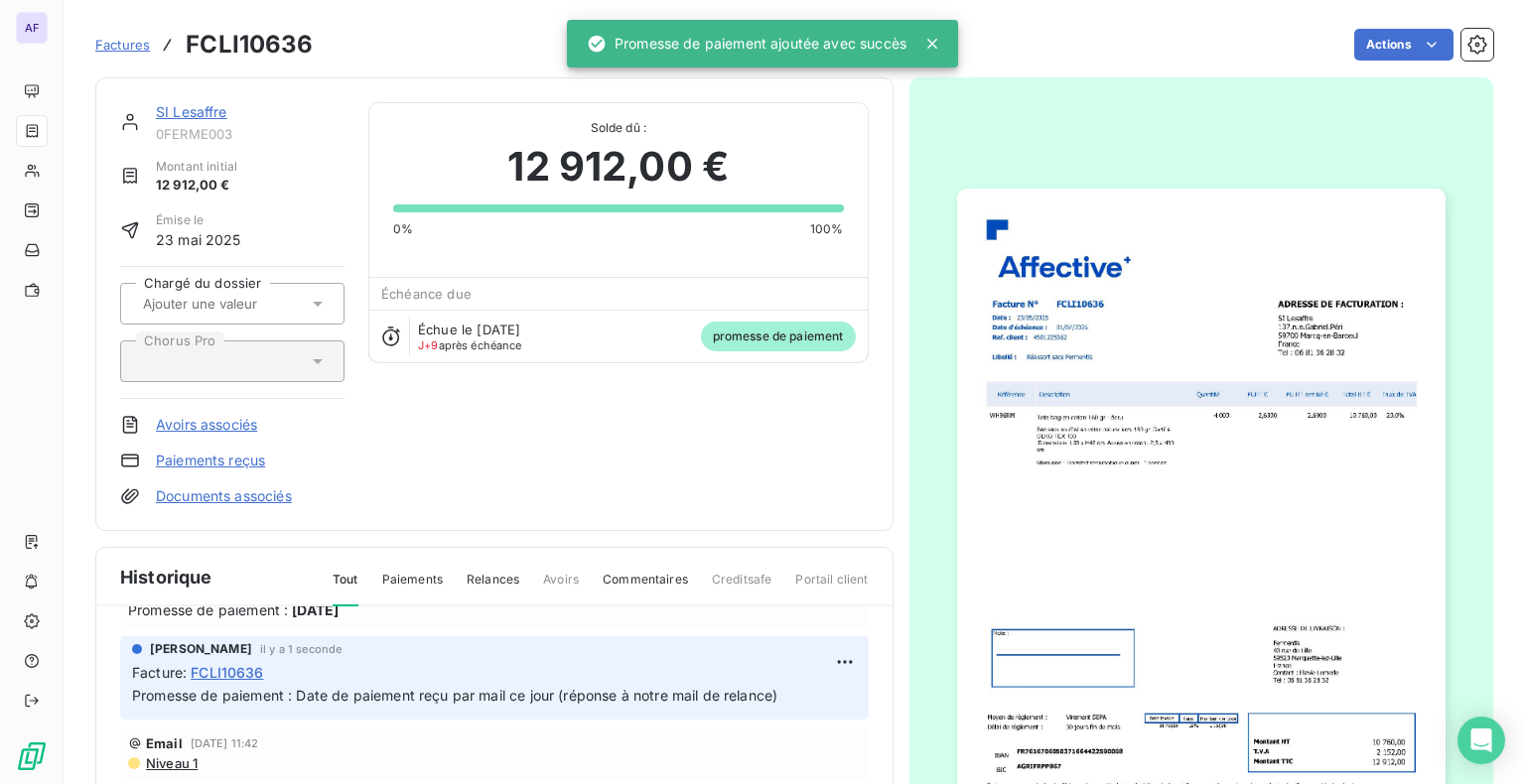 scroll, scrollTop: 79, scrollLeft: 0, axis: vertical 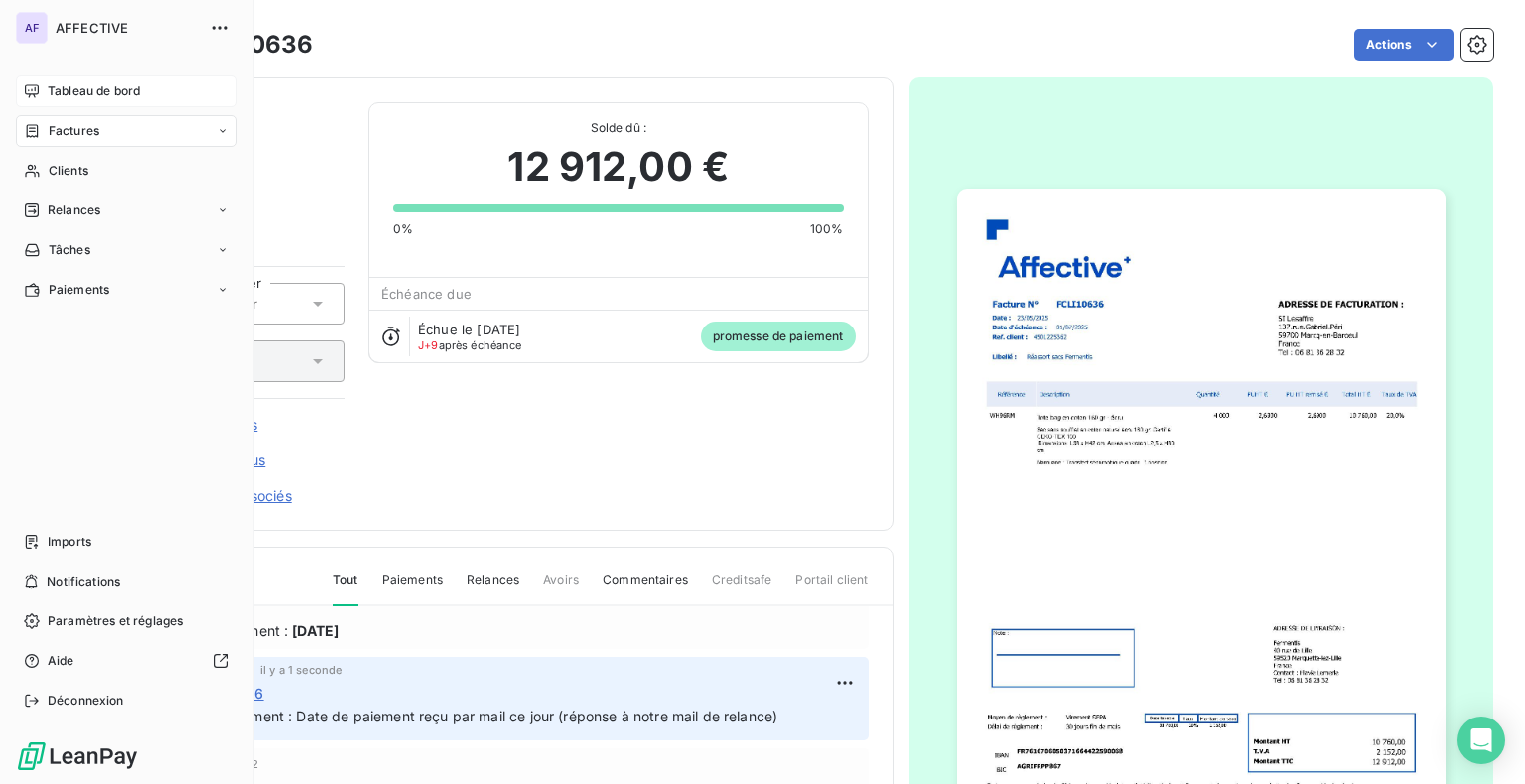 click on "Tableau de bord" at bounding box center (93, 91) 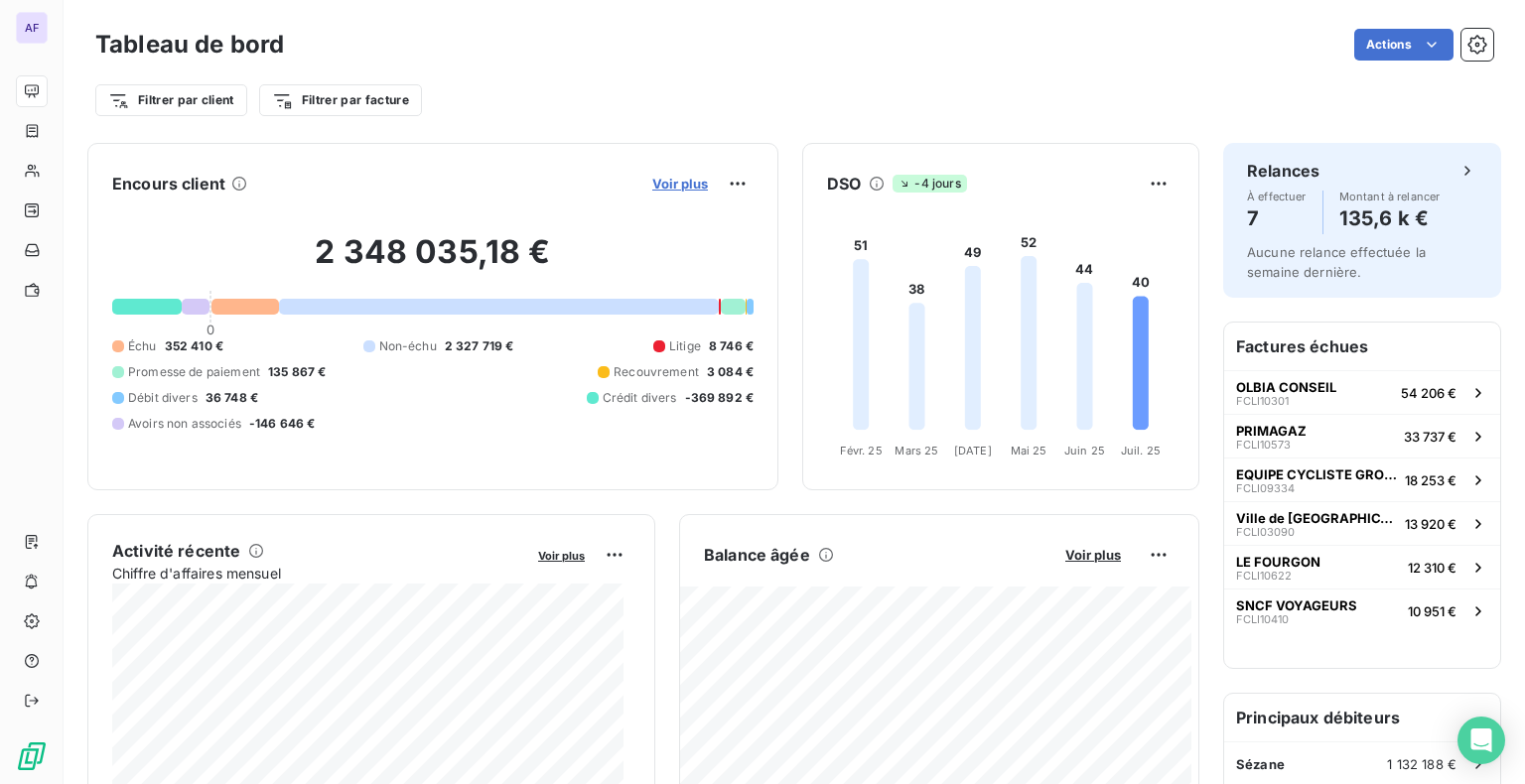 click on "Voir plus" at bounding box center (680, 184) 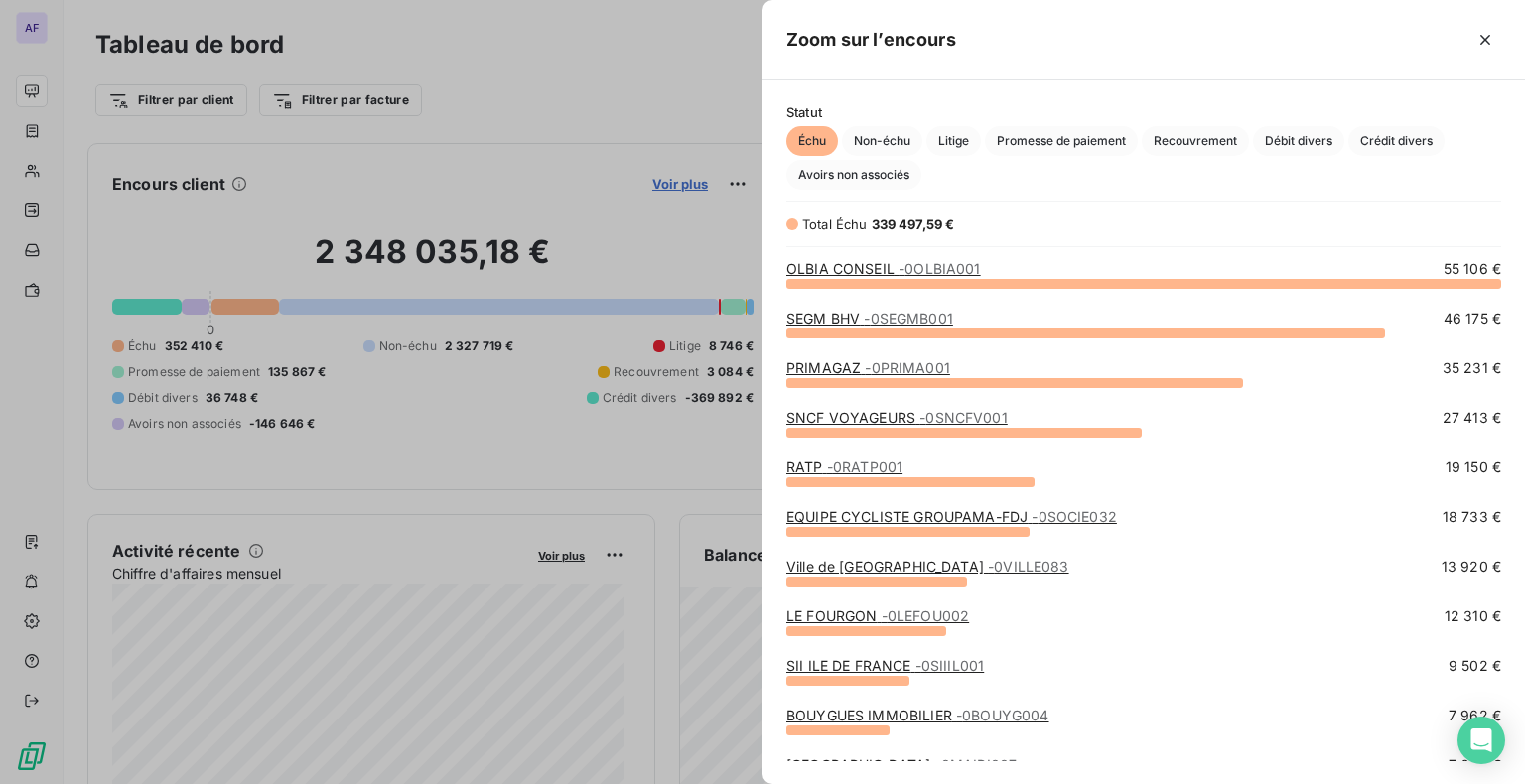 scroll, scrollTop: 16, scrollLeft: 16, axis: both 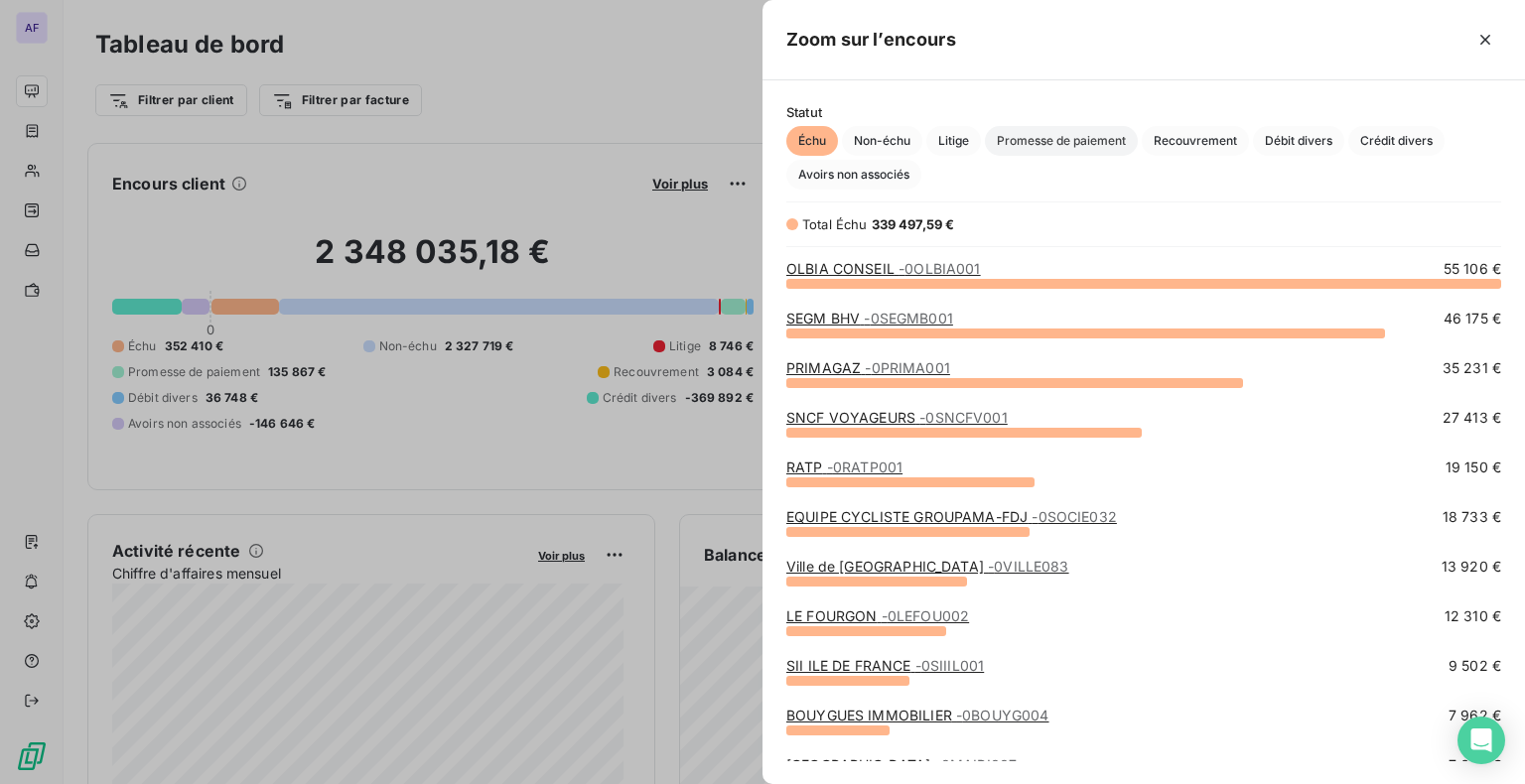 click on "Promesse de paiement" at bounding box center [1061, 141] 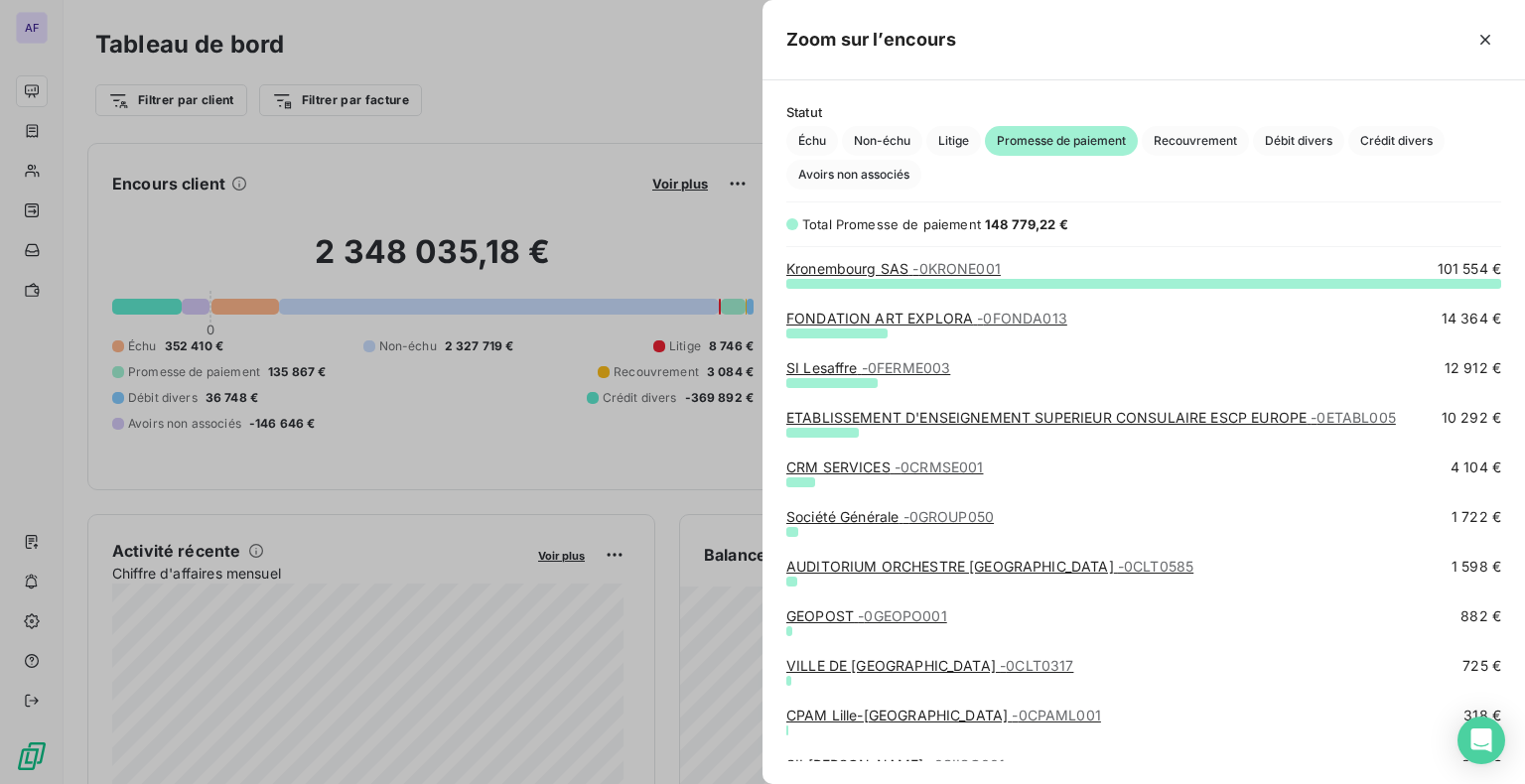 scroll, scrollTop: 16, scrollLeft: 16, axis: both 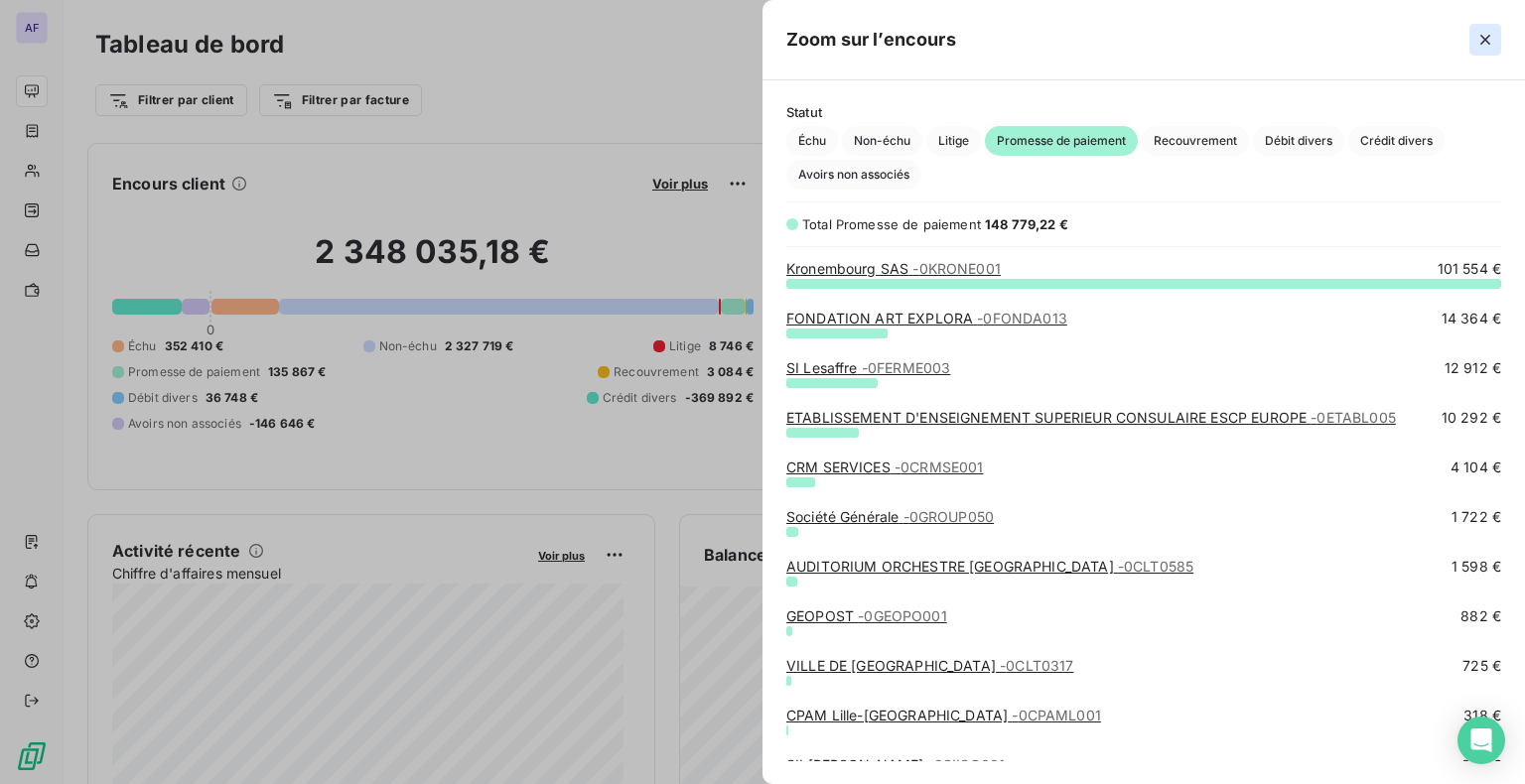 click 